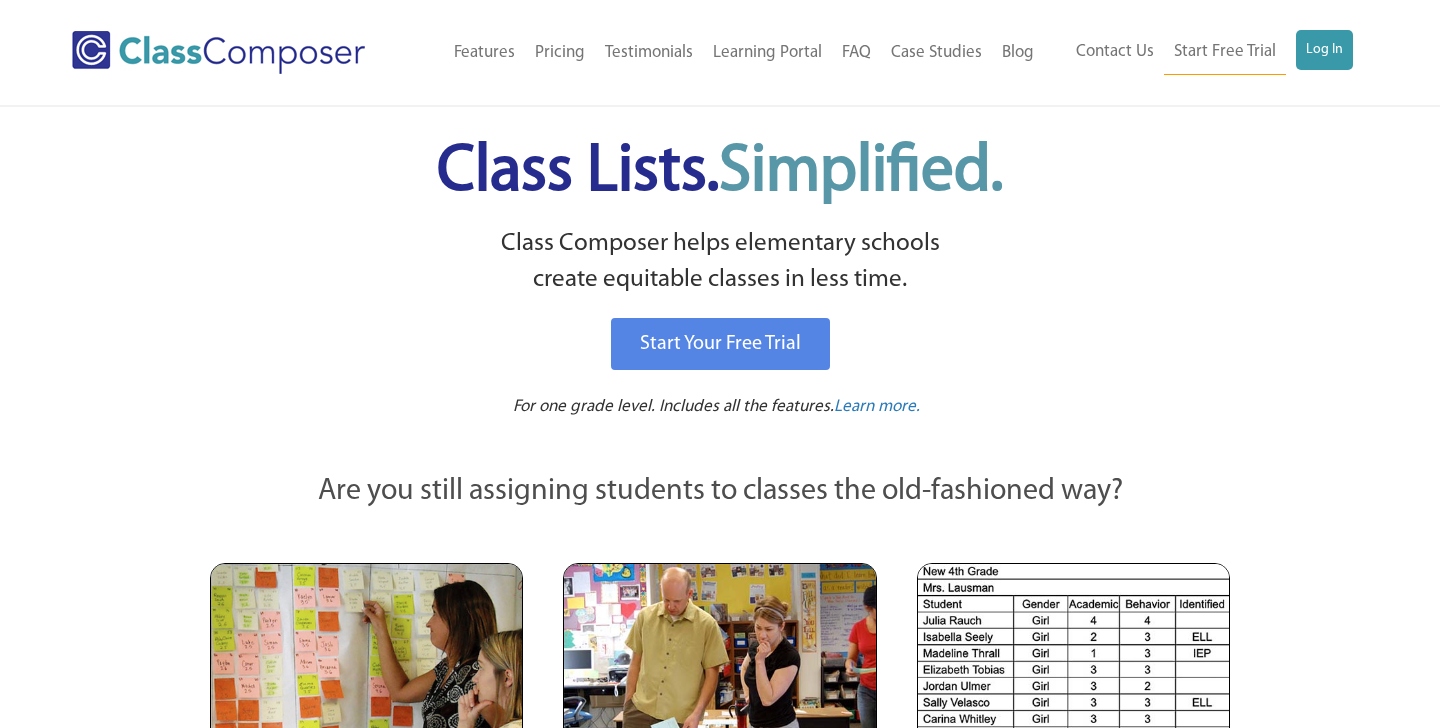 scroll, scrollTop: 0, scrollLeft: 0, axis: both 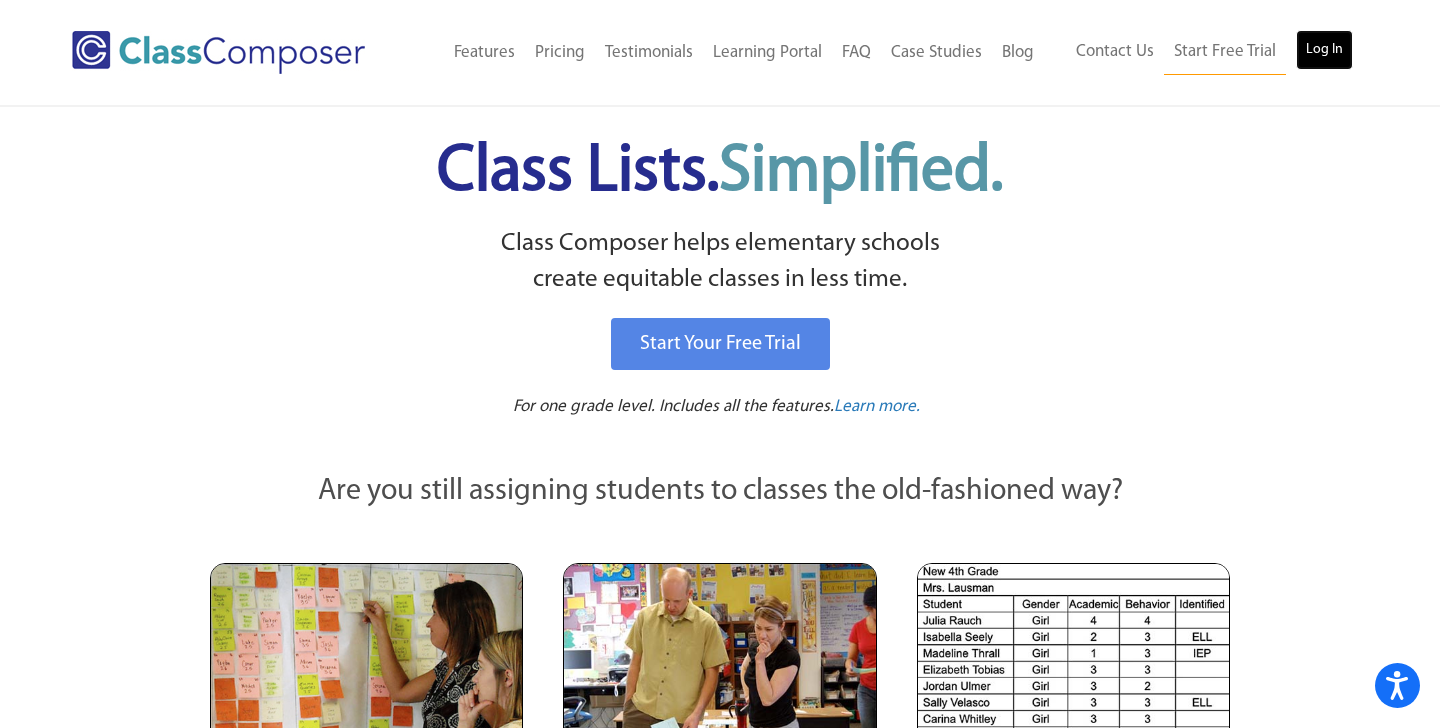 click on "Log In" at bounding box center (1324, 50) 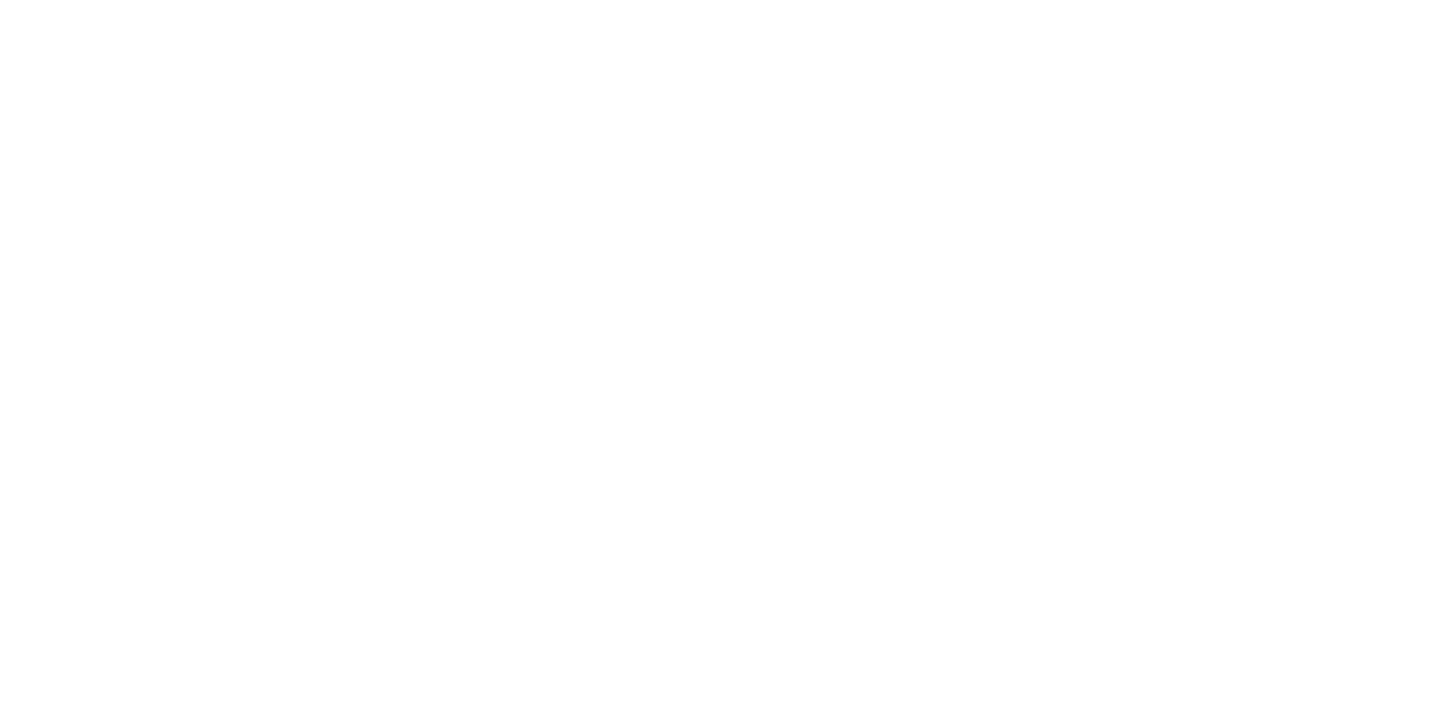 scroll, scrollTop: 0, scrollLeft: 0, axis: both 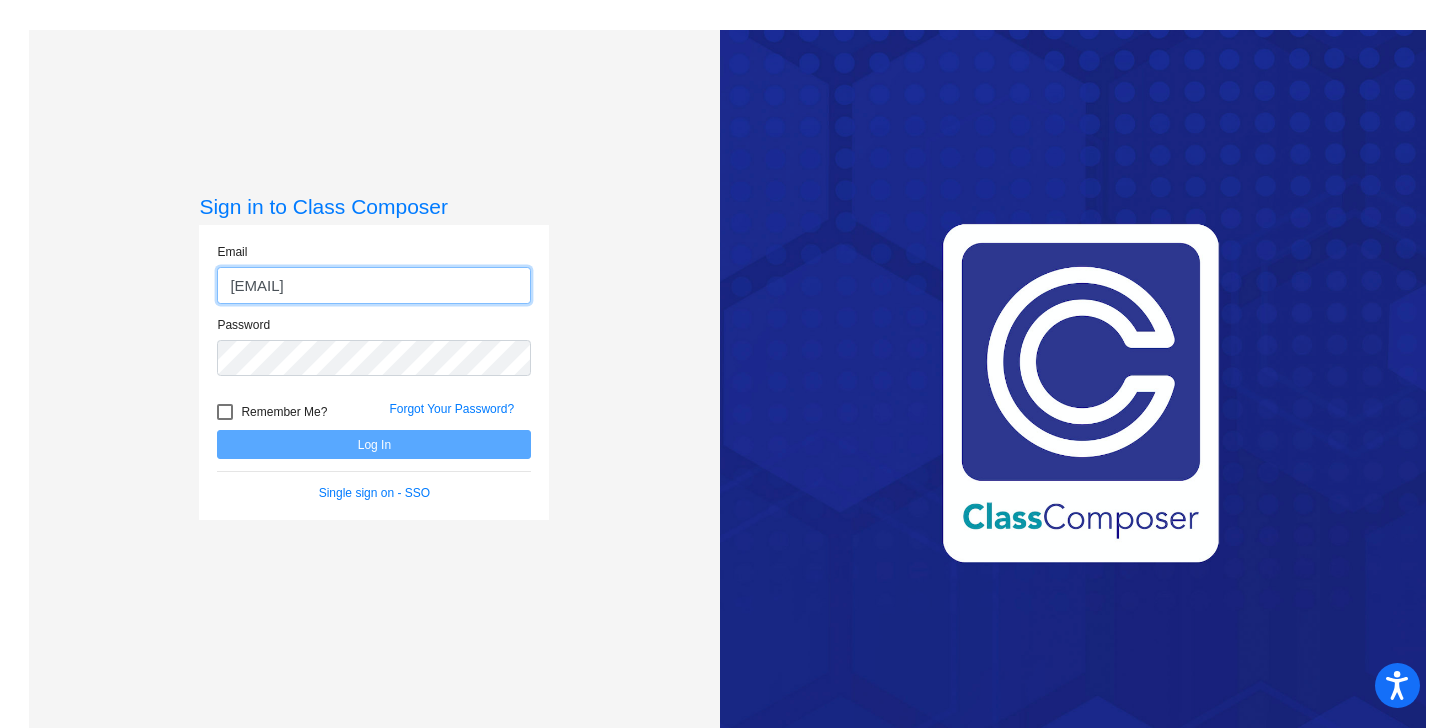 type on "[EMAIL]" 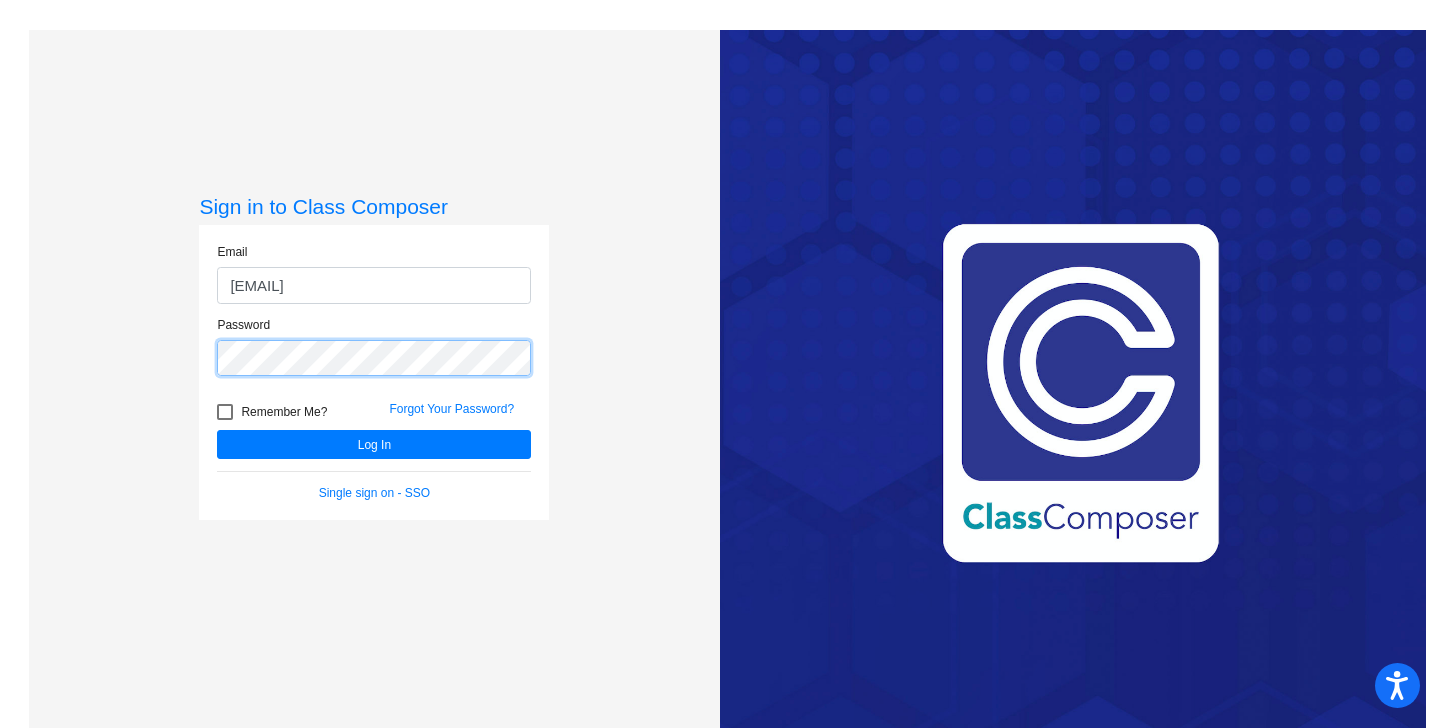 click on "Log In" 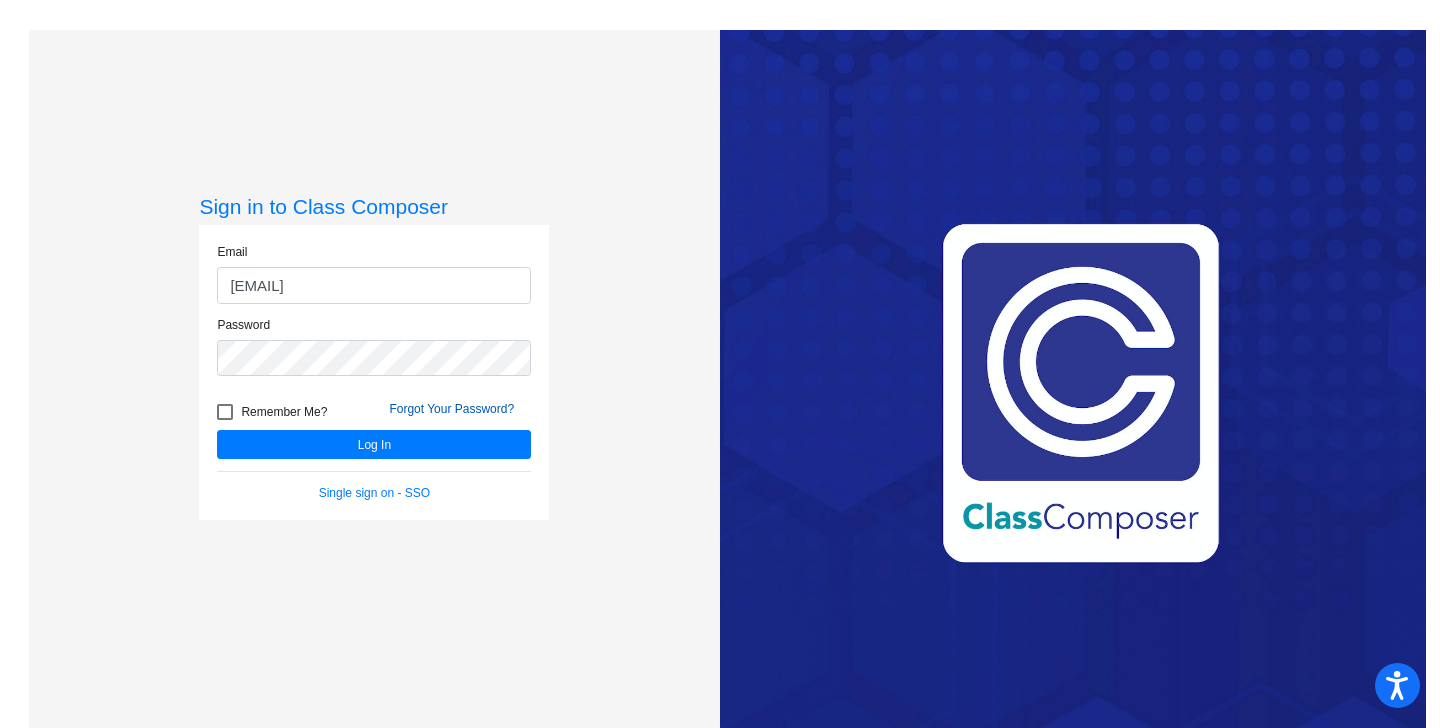 click on "Forgot Your Password?" 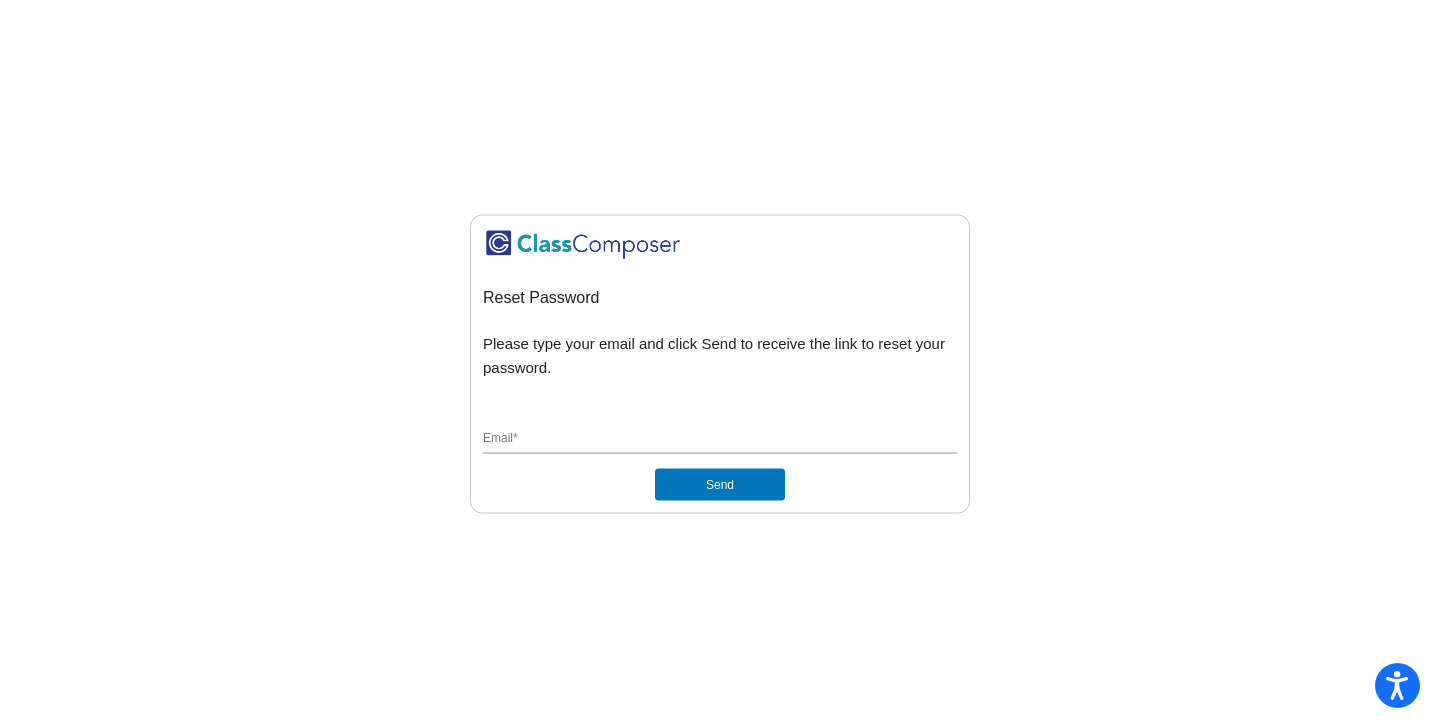 click on "Email  *" at bounding box center [720, 439] 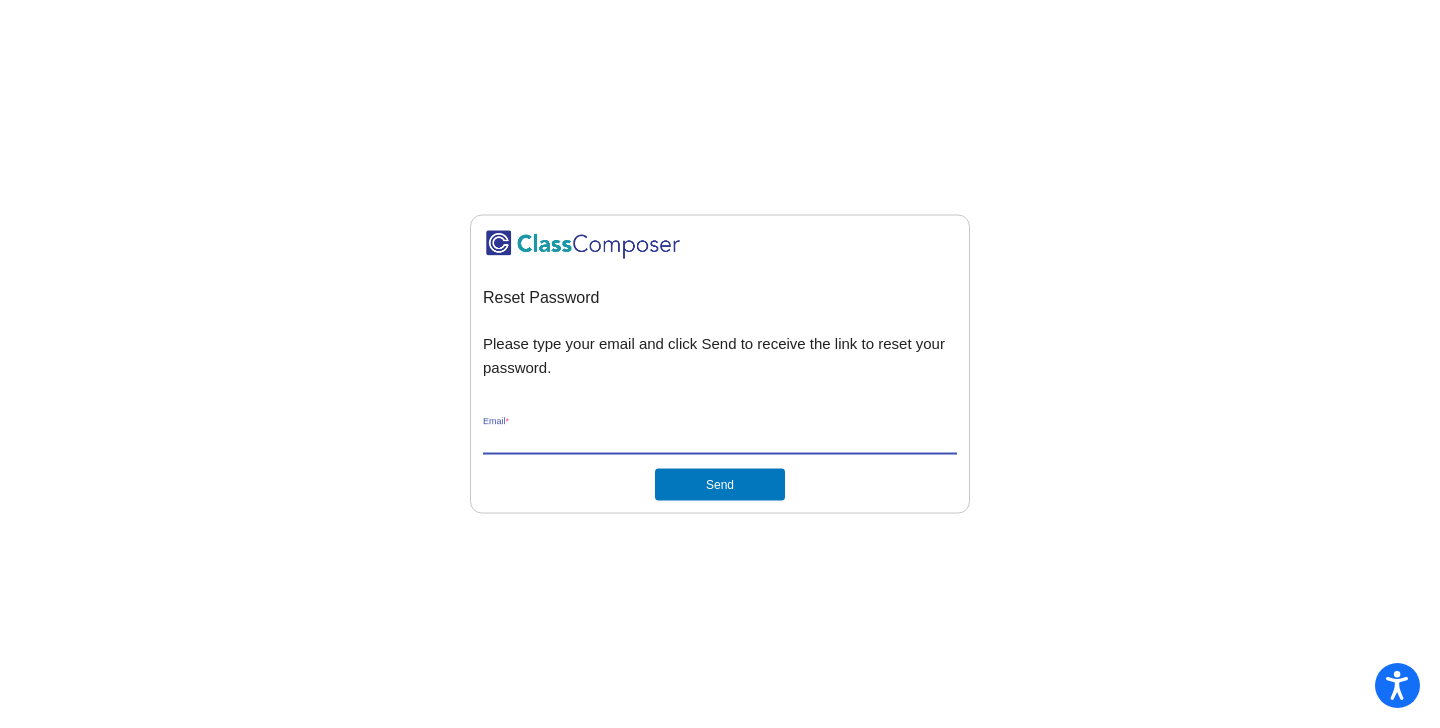 type on "[FIRST].[LAST]@[DOMAIN]" 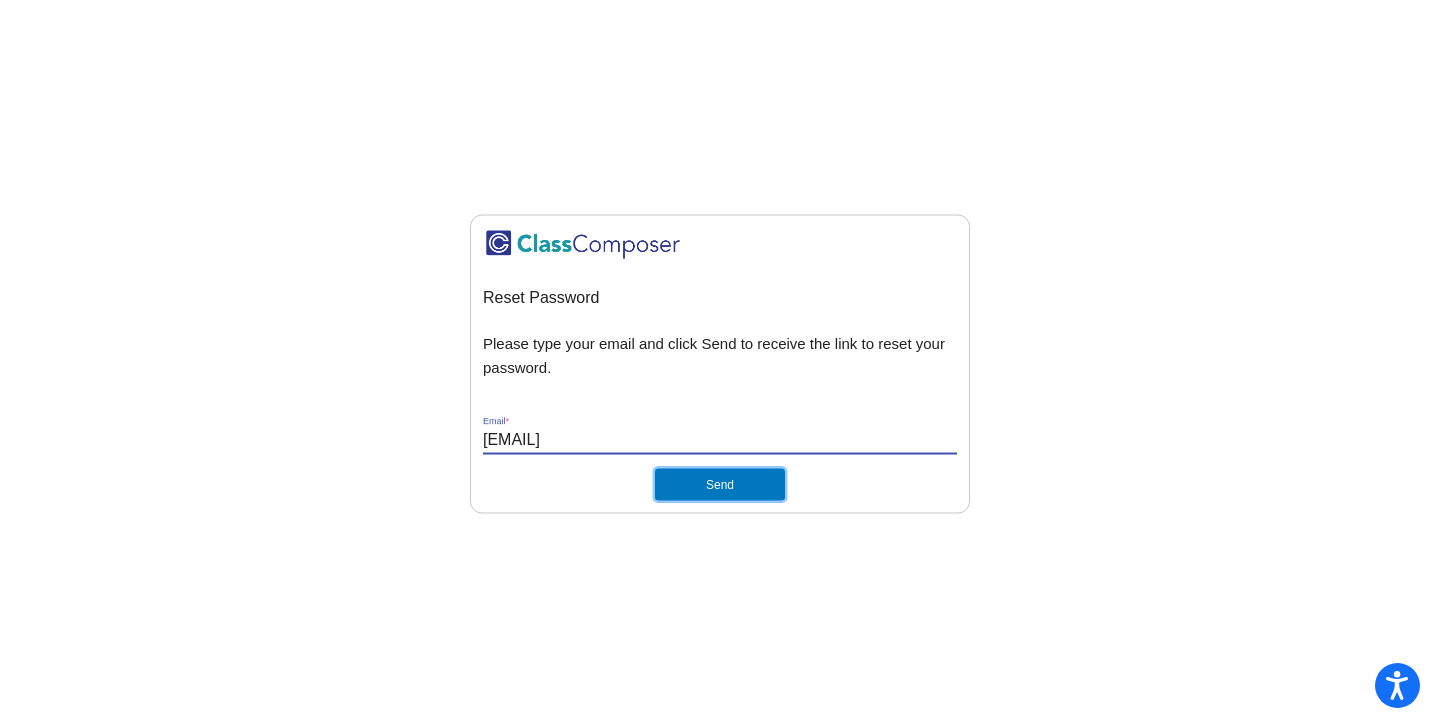 click on "Send" 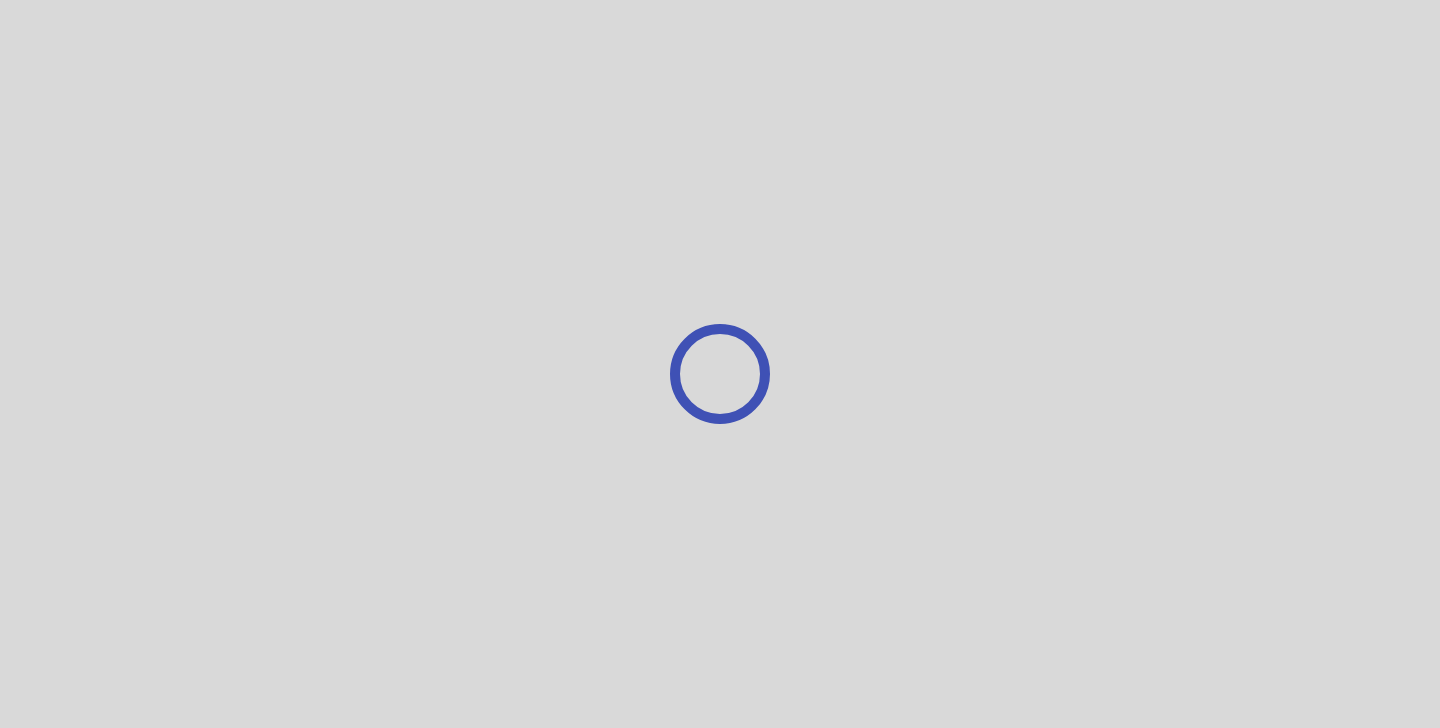 scroll, scrollTop: 0, scrollLeft: 0, axis: both 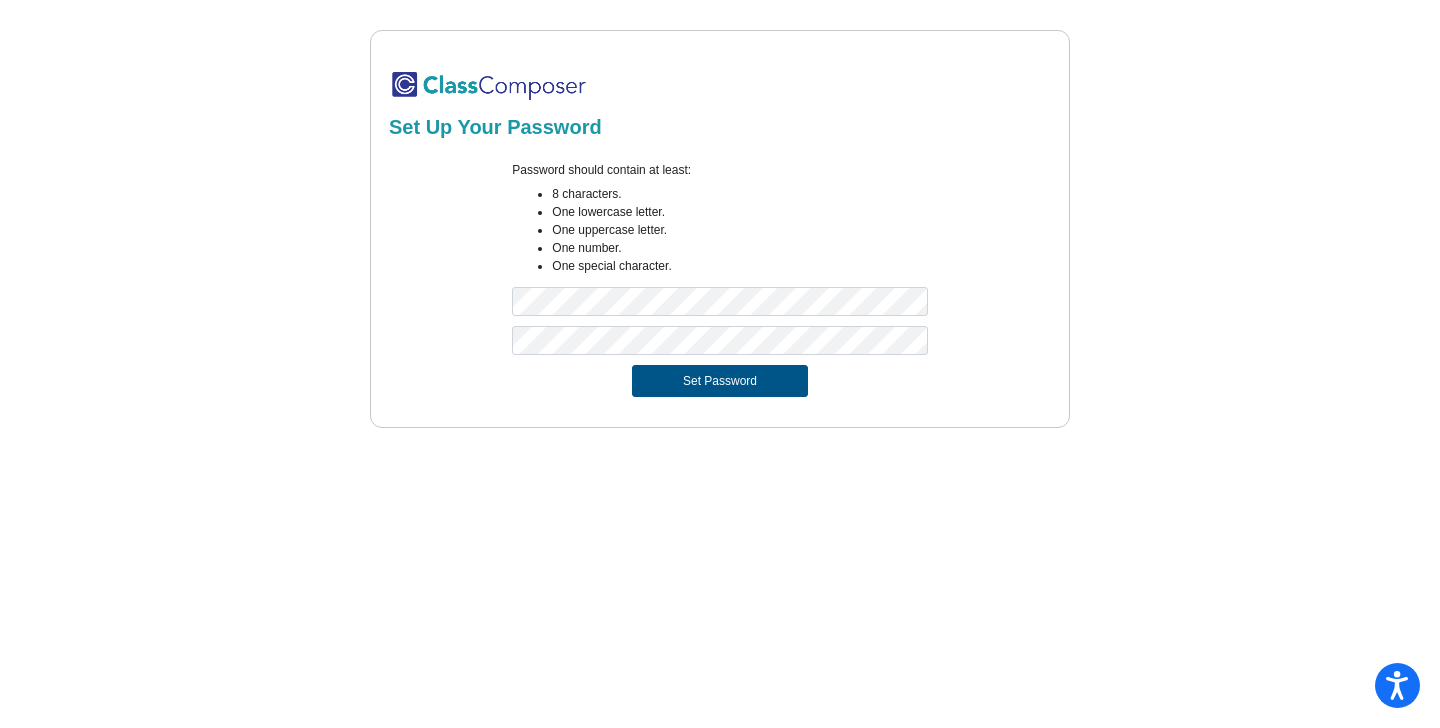 click on "Set Password" at bounding box center (720, 381) 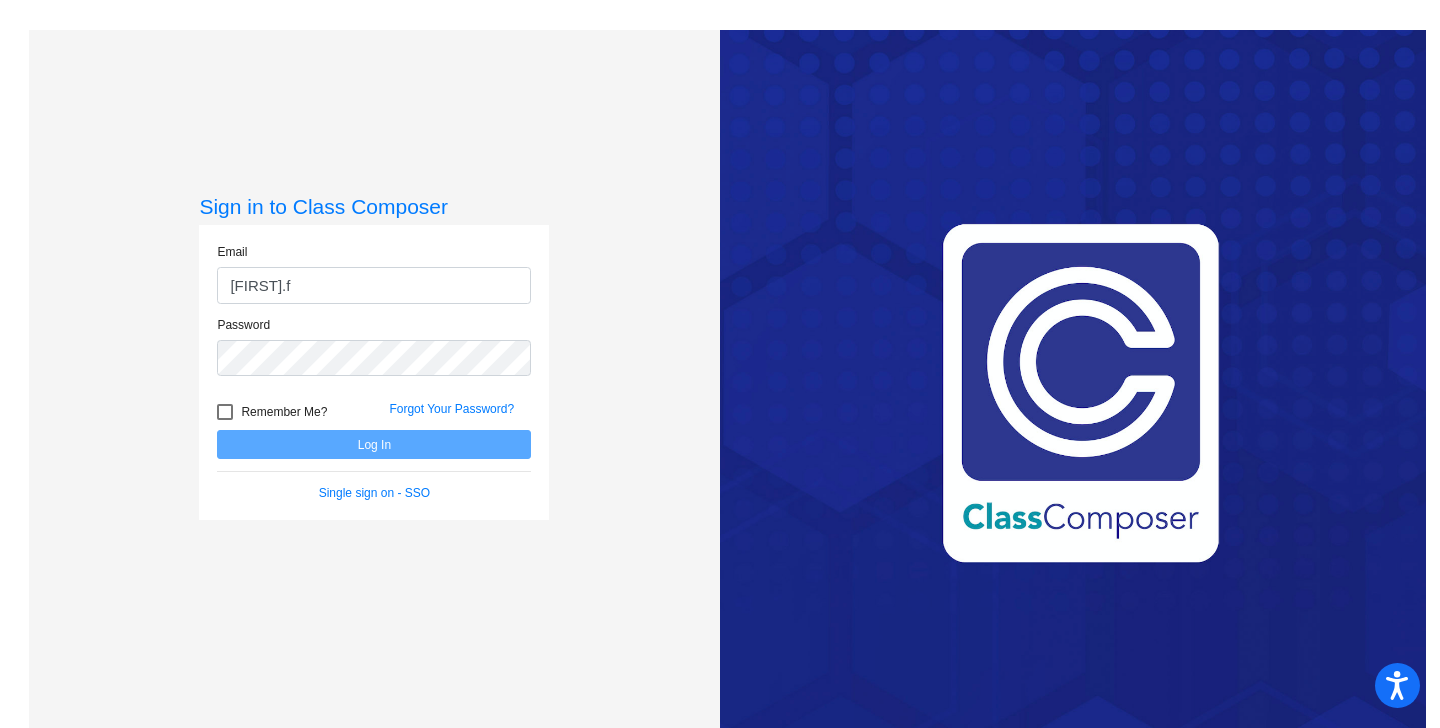 type on "[FIRST].[LAST]@[DOMAIN]" 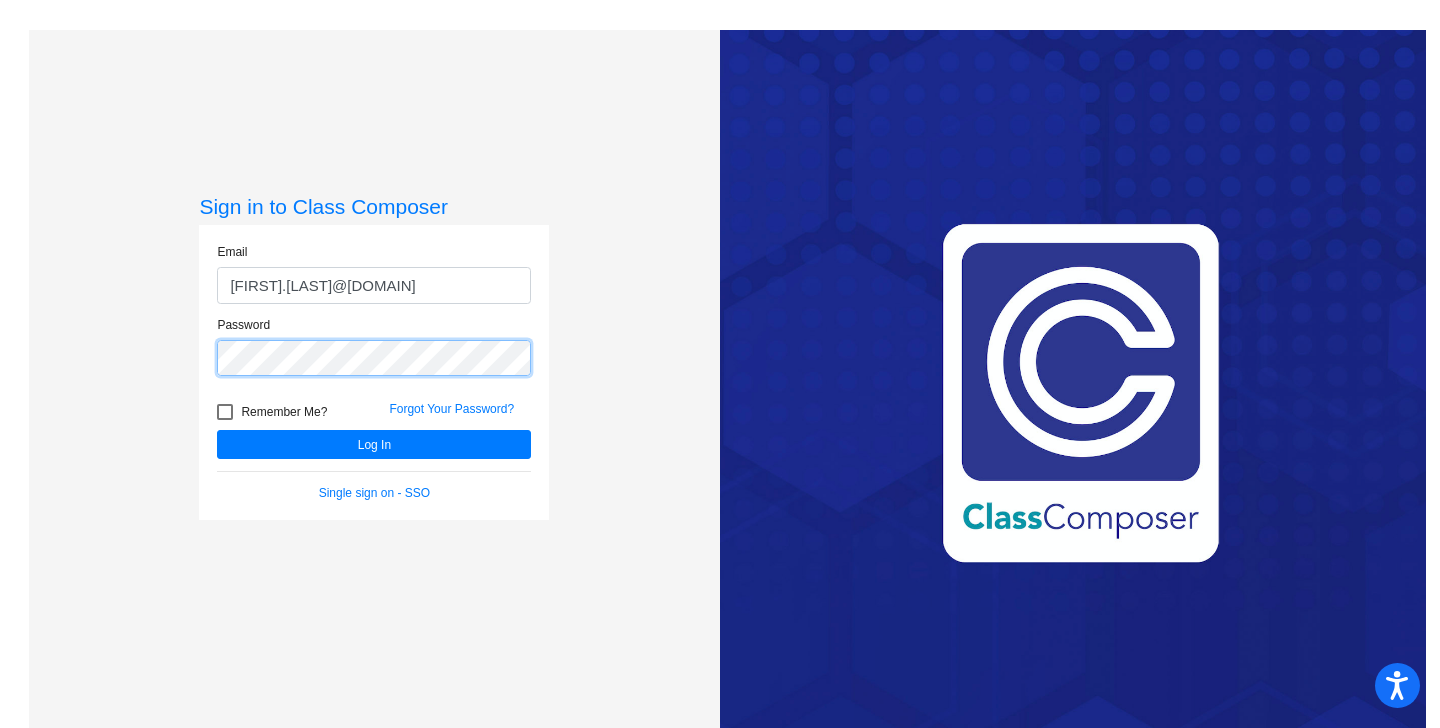 click on "Log In" 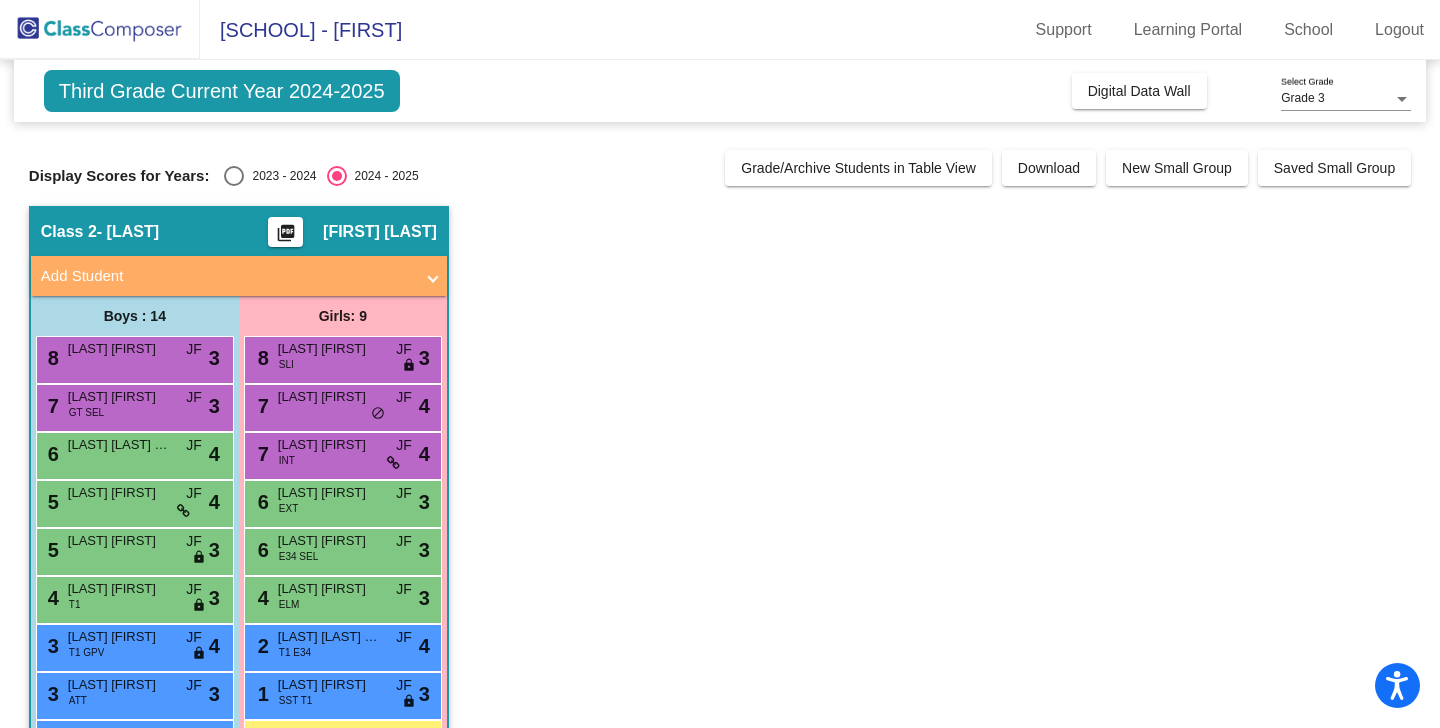click on "Display Scores for Years:   2023 - 2024   2024 - 2025  Grade/Archive Students in Table View   Download   New Small Group   Saved Small Group" 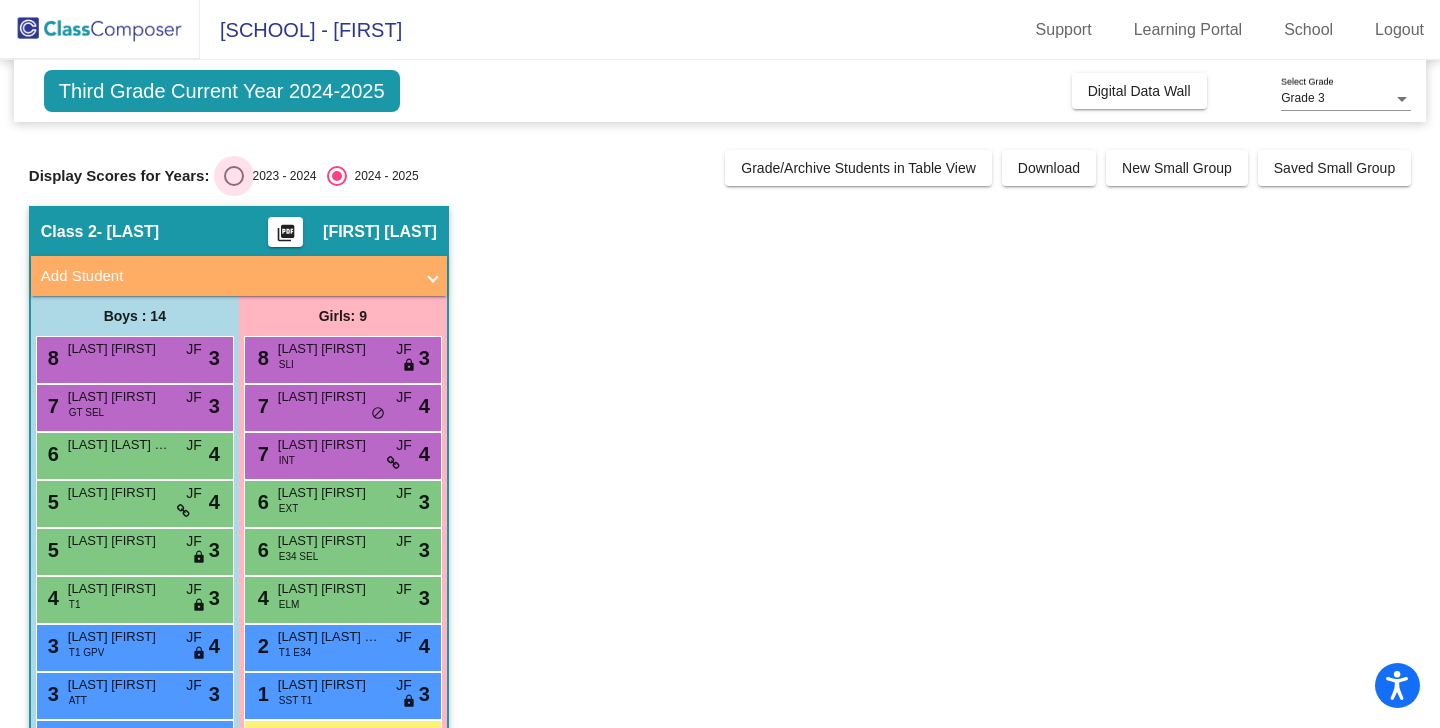 click at bounding box center (234, 176) 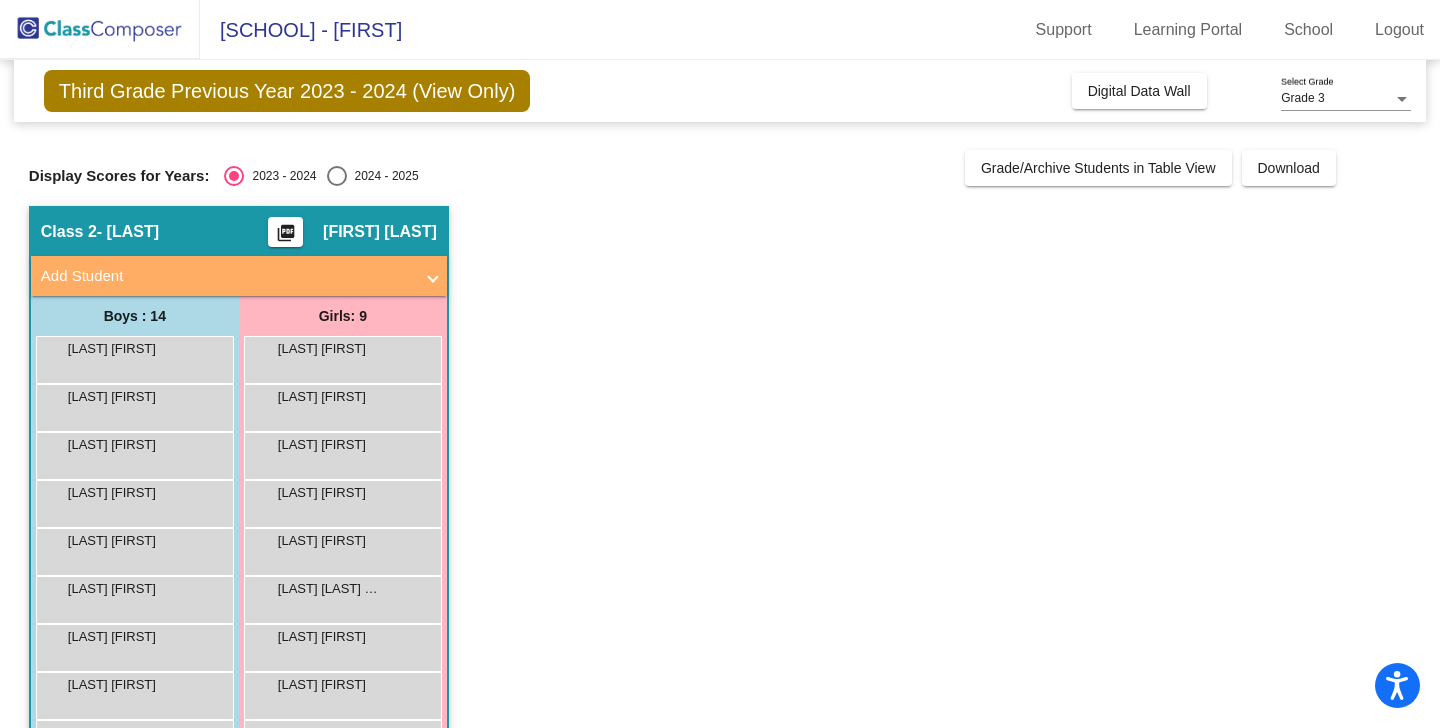 click at bounding box center (337, 176) 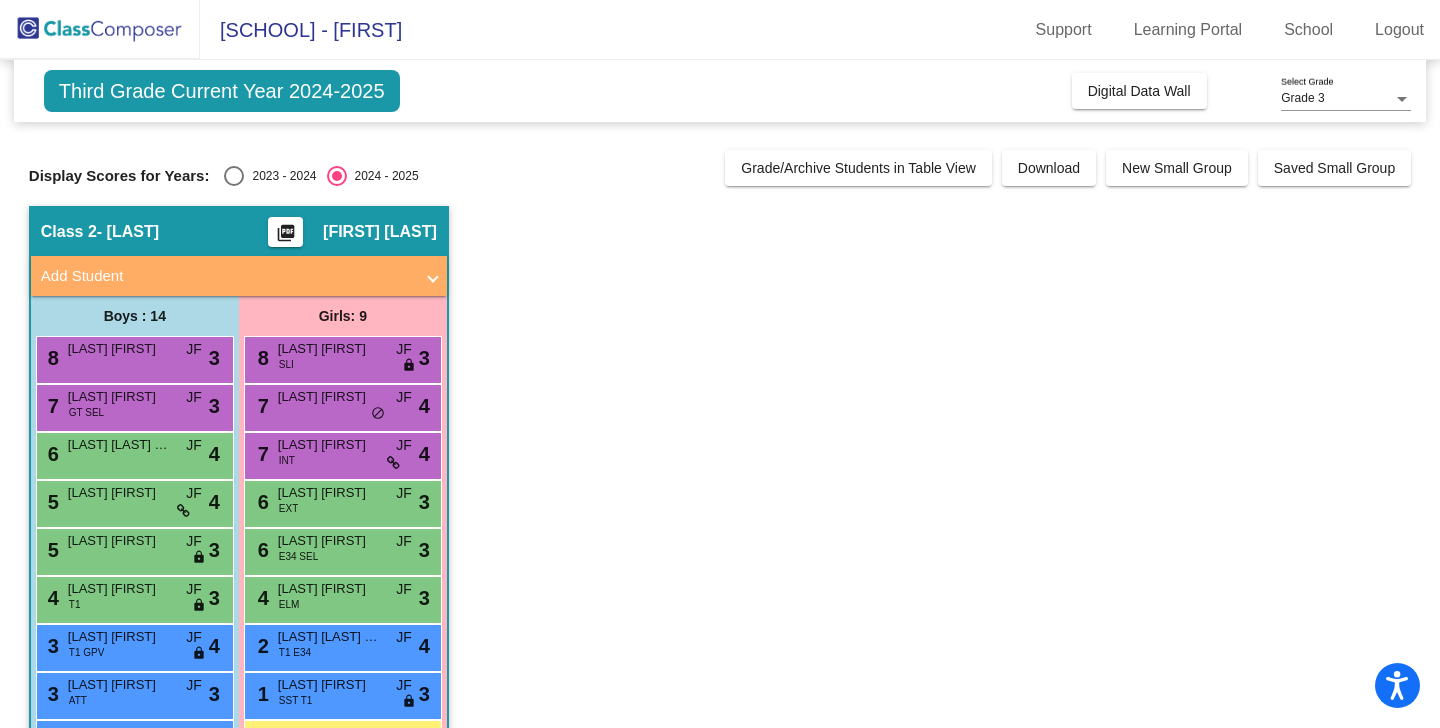 click on "Third Grade Current Year 2024-2025" 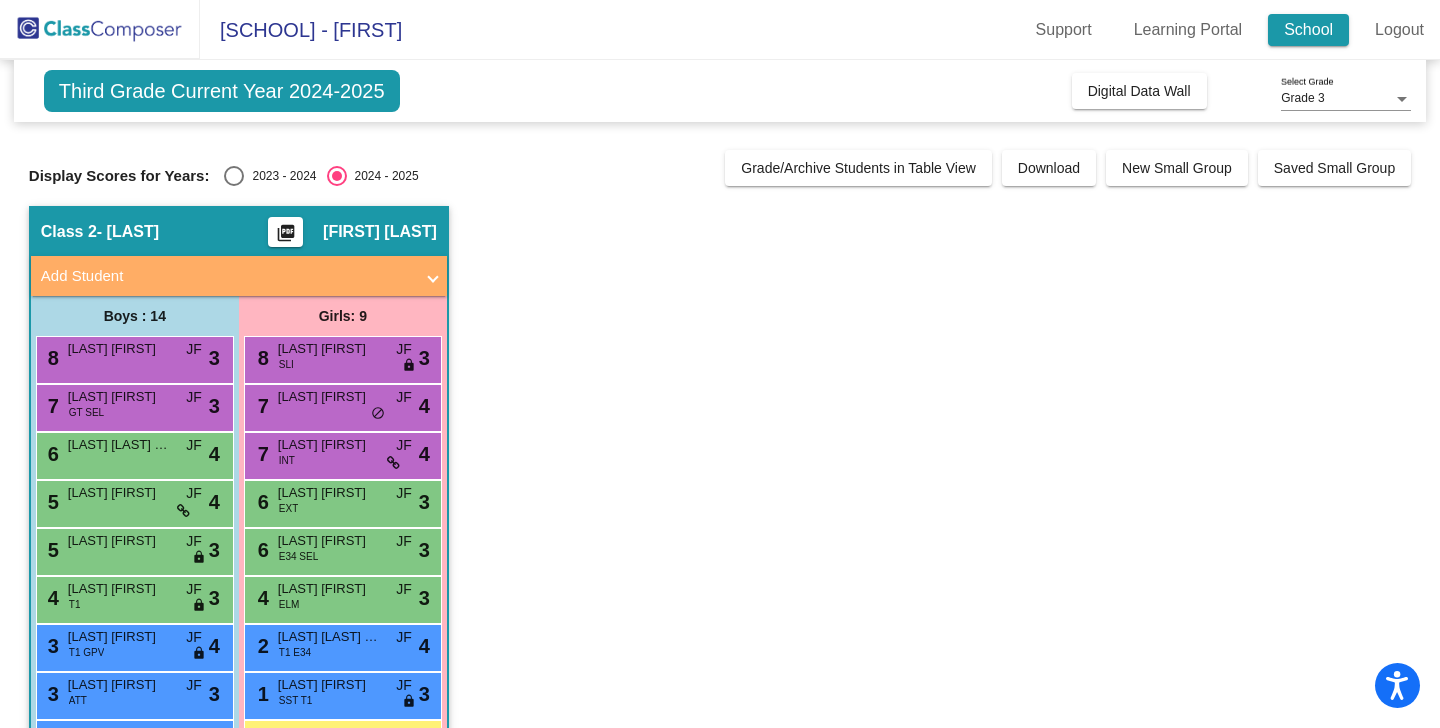 click on "School" 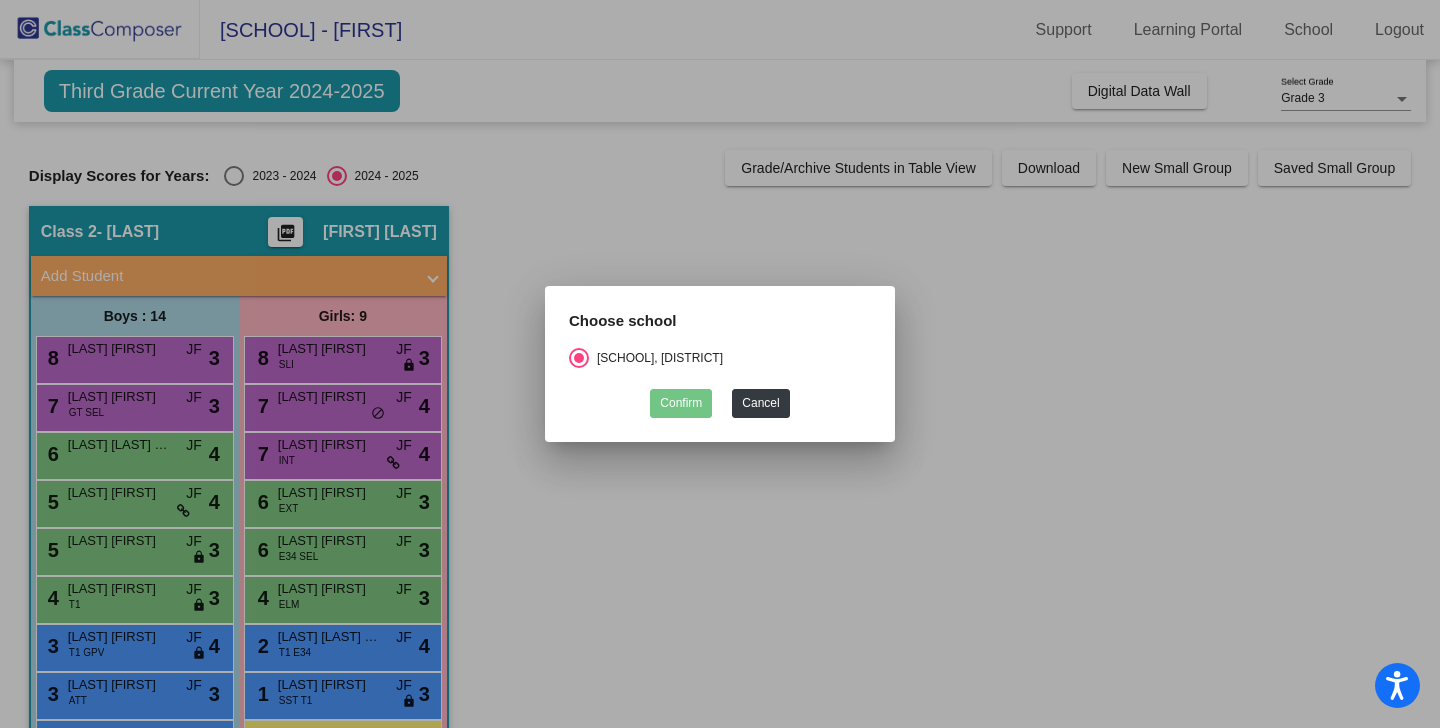 click at bounding box center (720, 364) 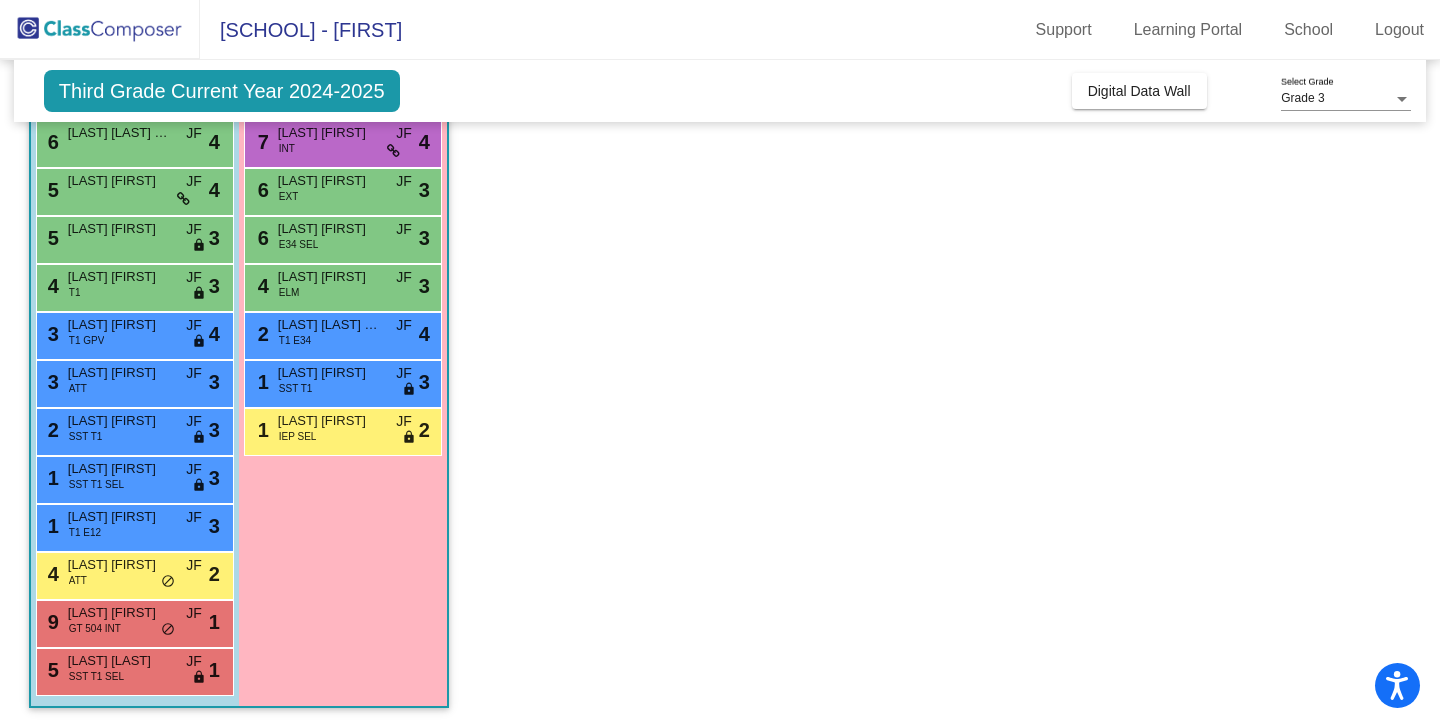 scroll, scrollTop: 0, scrollLeft: 0, axis: both 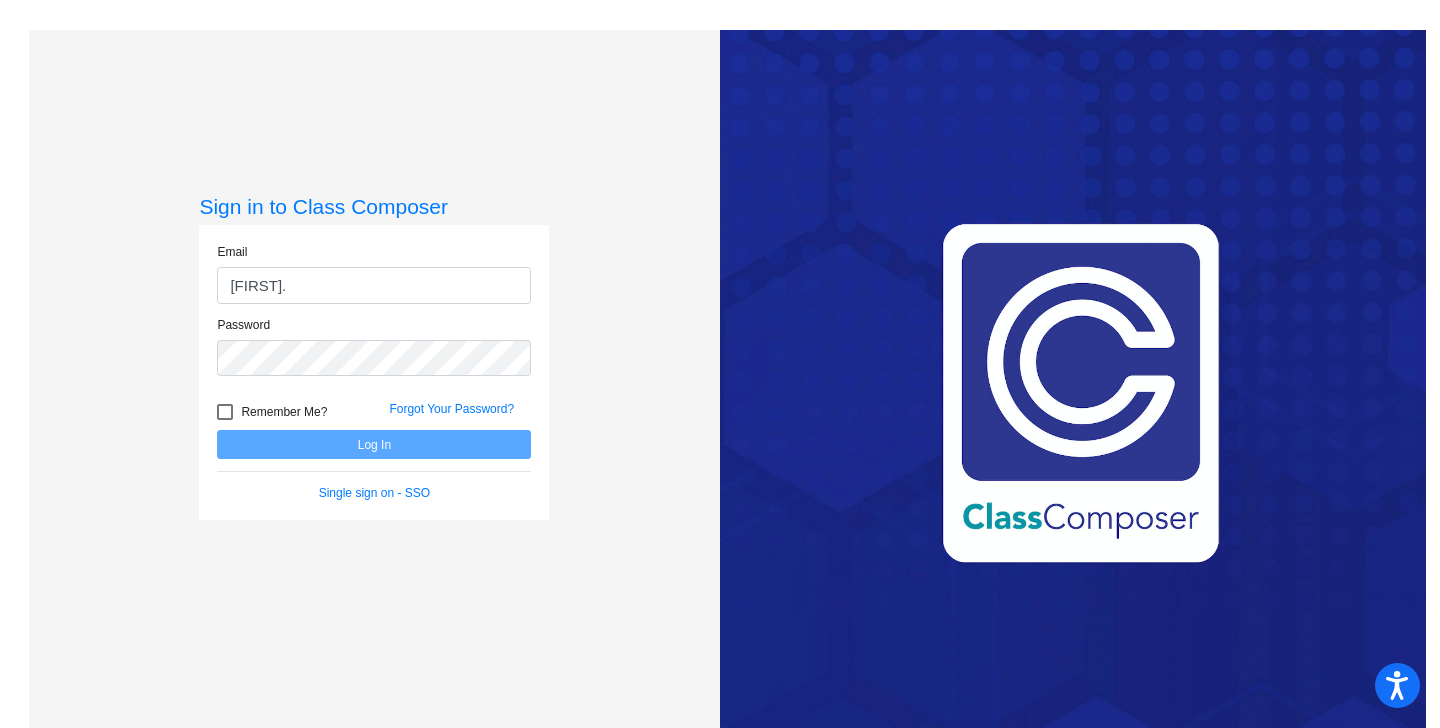 type on "[EMAIL]" 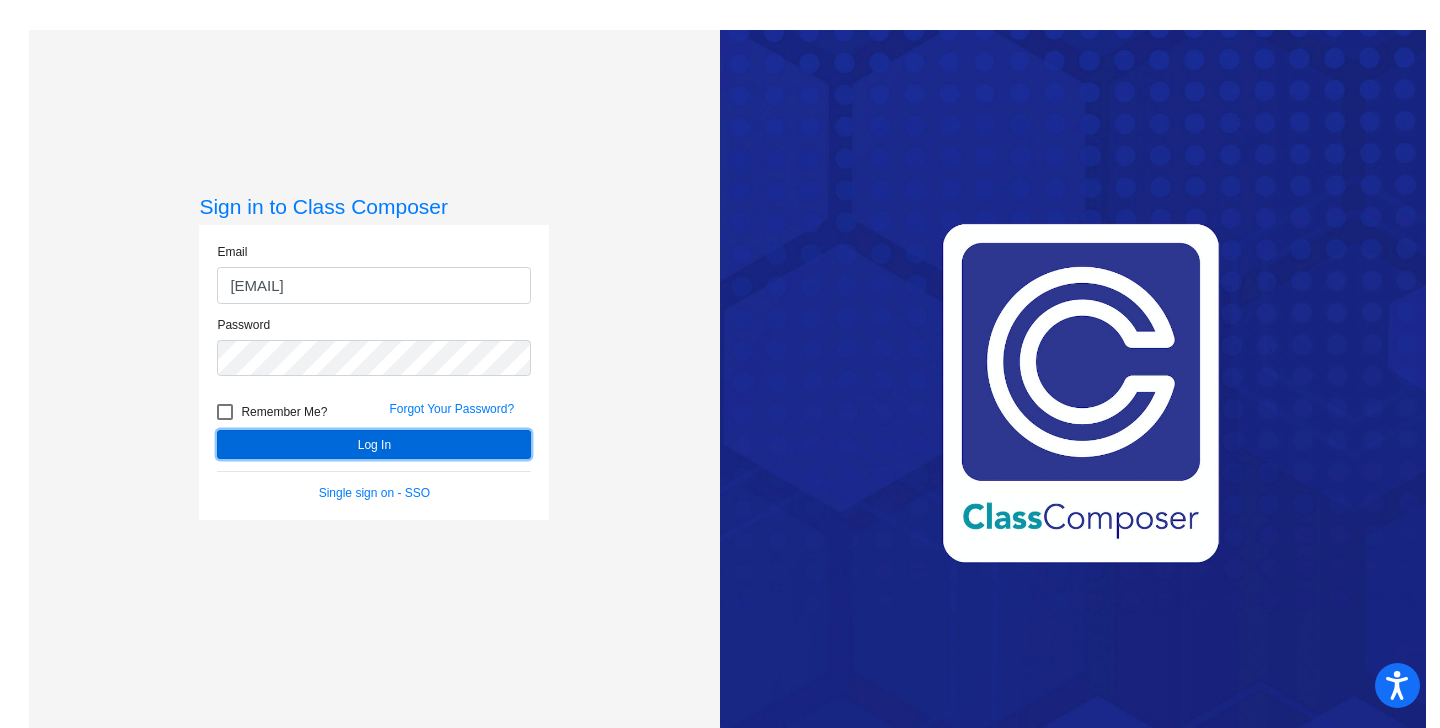 click on "Log In" 